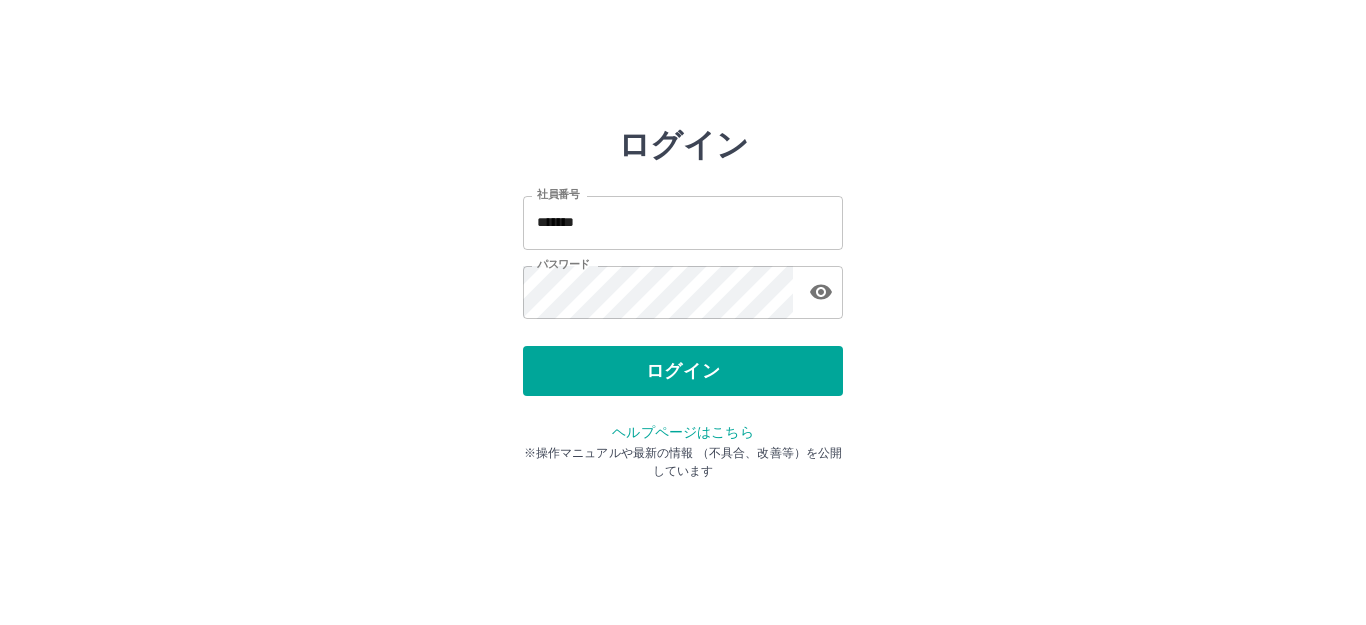 scroll, scrollTop: 0, scrollLeft: 0, axis: both 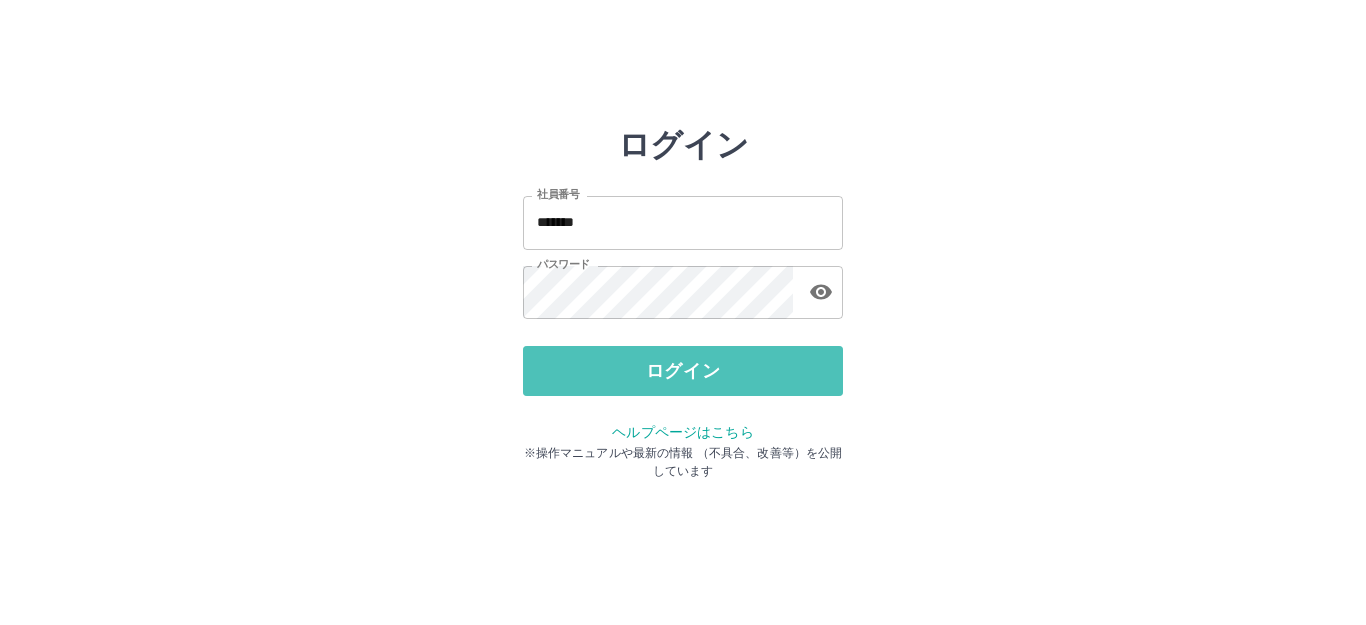click on "ログイン" at bounding box center (683, 371) 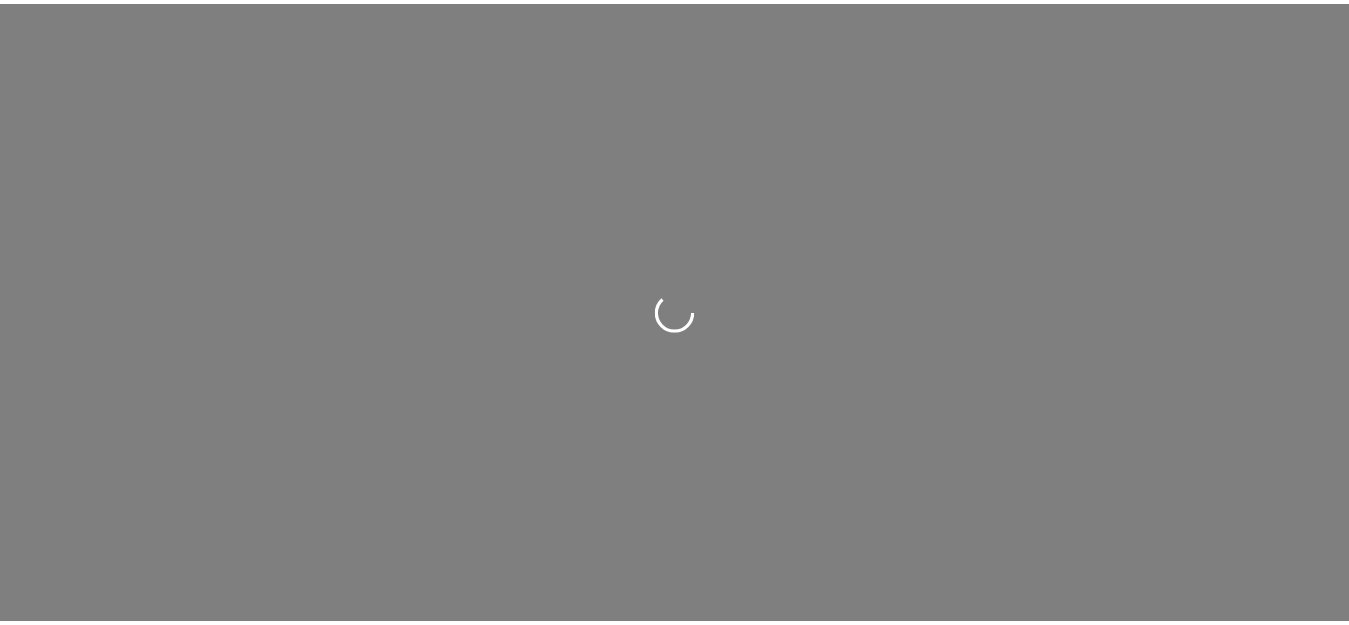 scroll, scrollTop: 0, scrollLeft: 0, axis: both 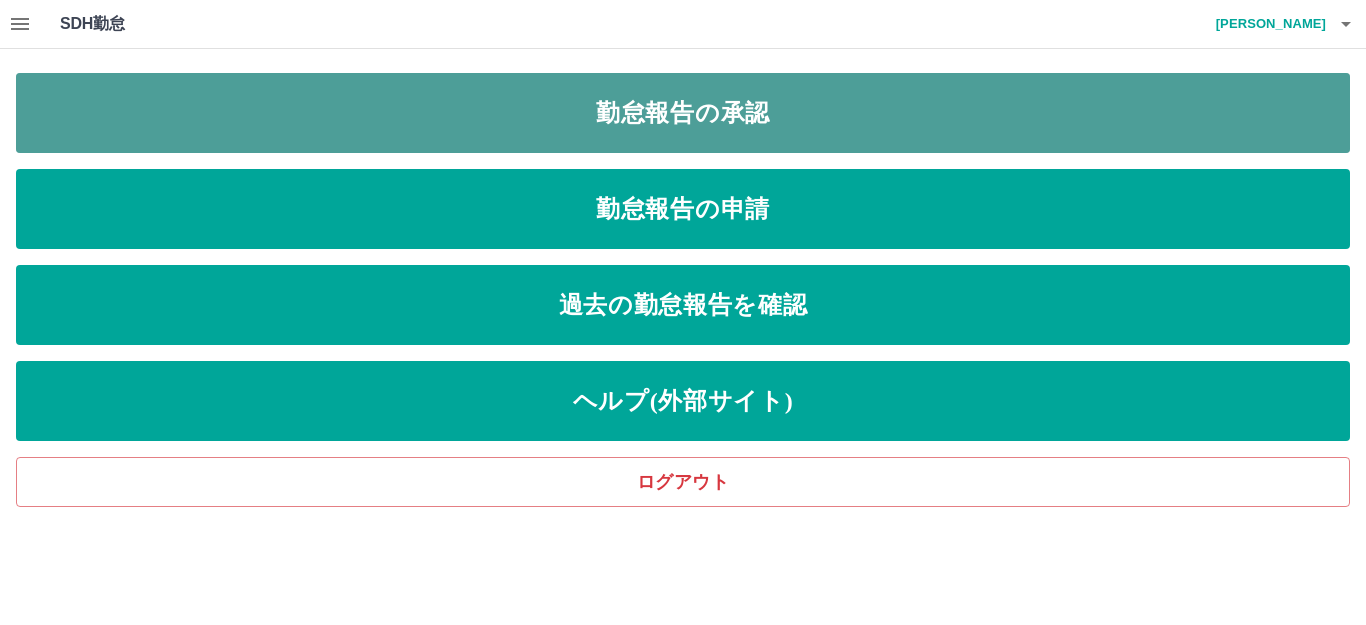 click on "勤怠報告の承認" at bounding box center (683, 113) 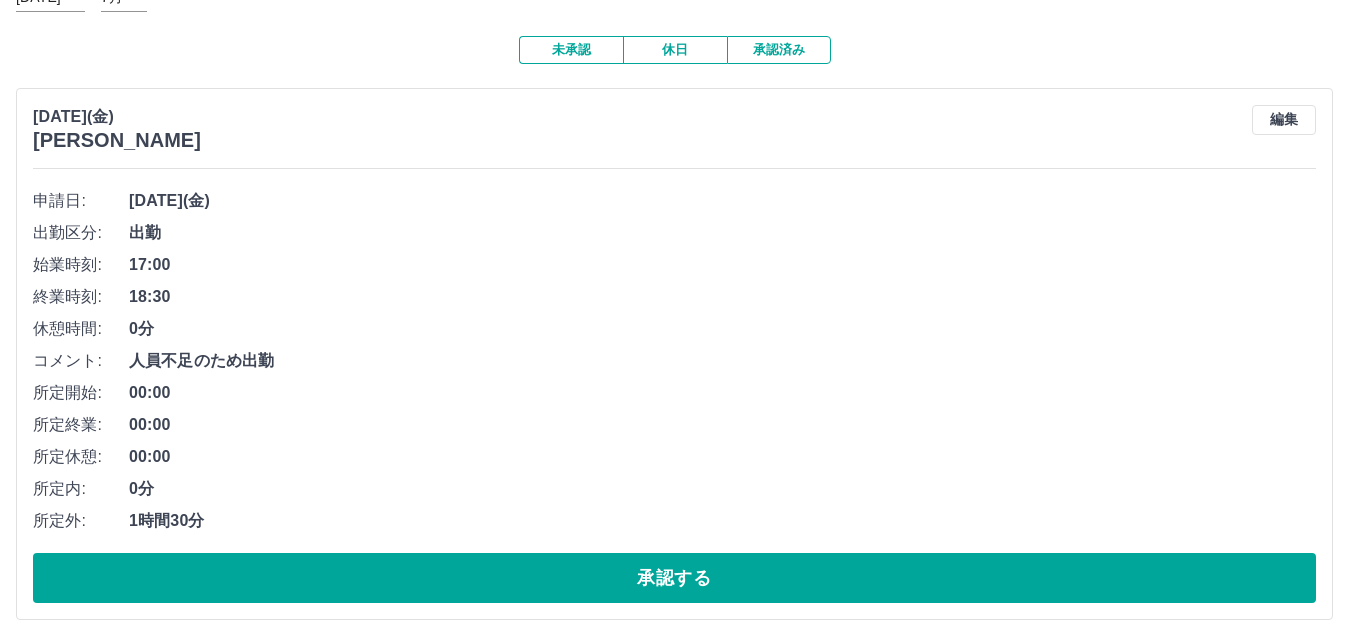 scroll, scrollTop: 400, scrollLeft: 0, axis: vertical 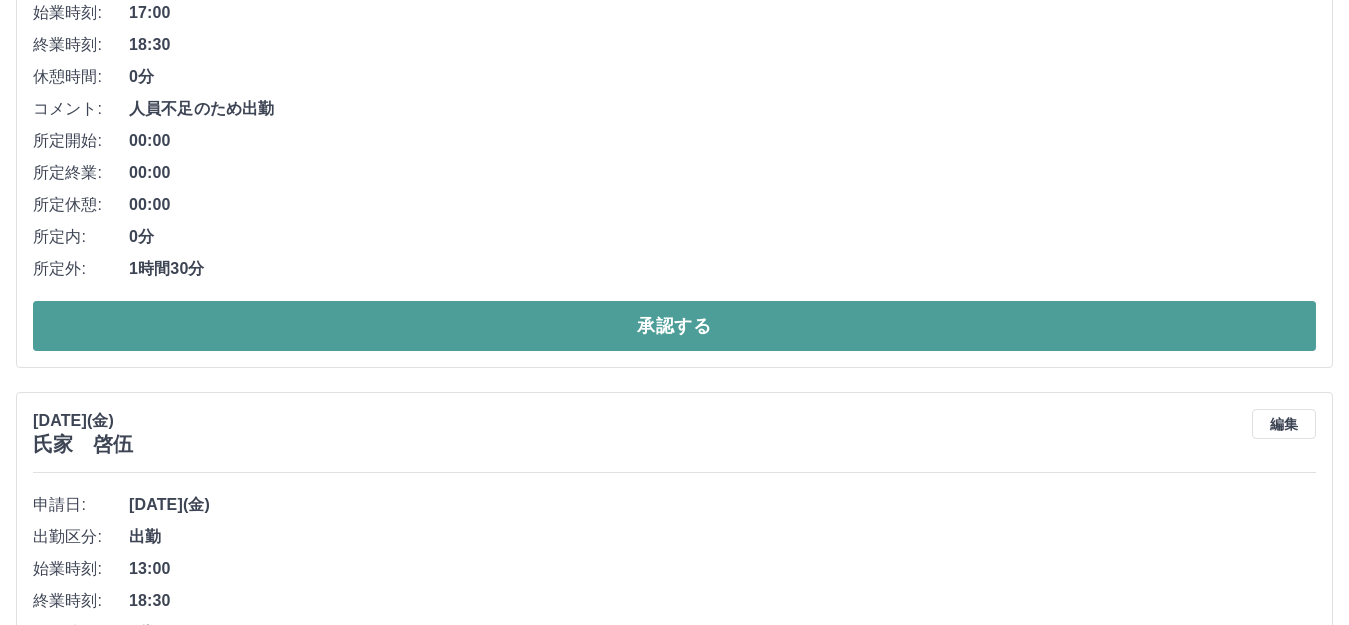 click on "承認する" at bounding box center (674, 326) 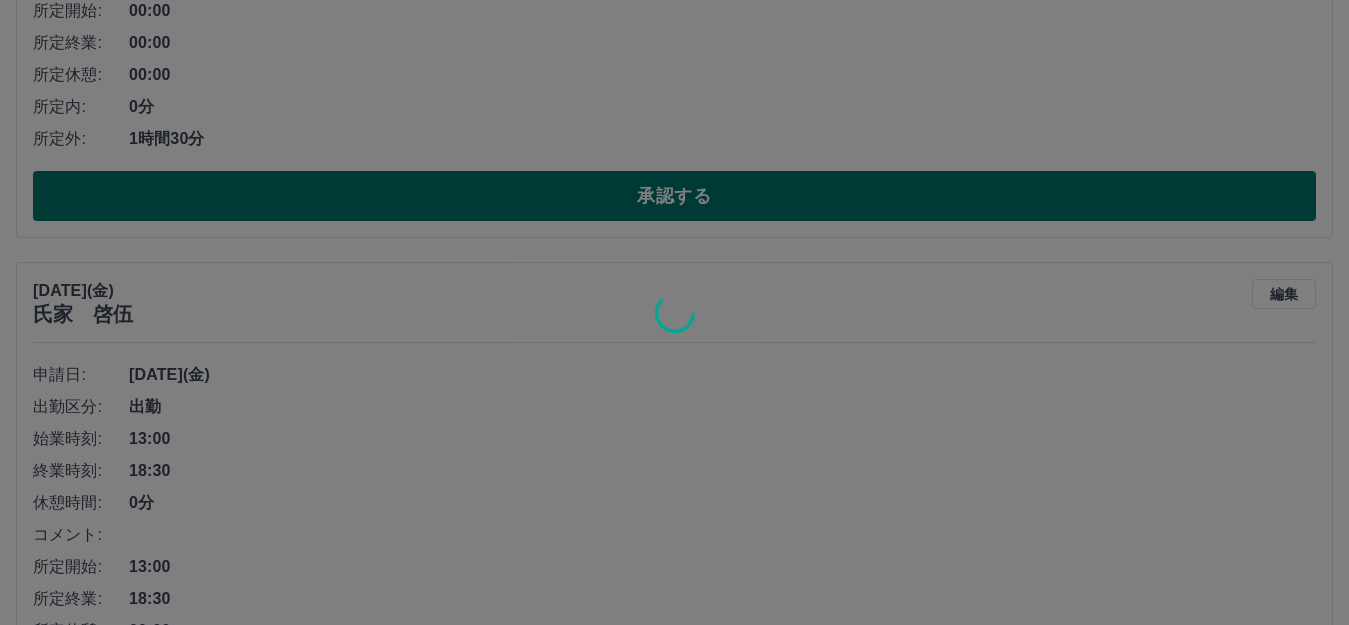 scroll, scrollTop: 800, scrollLeft: 0, axis: vertical 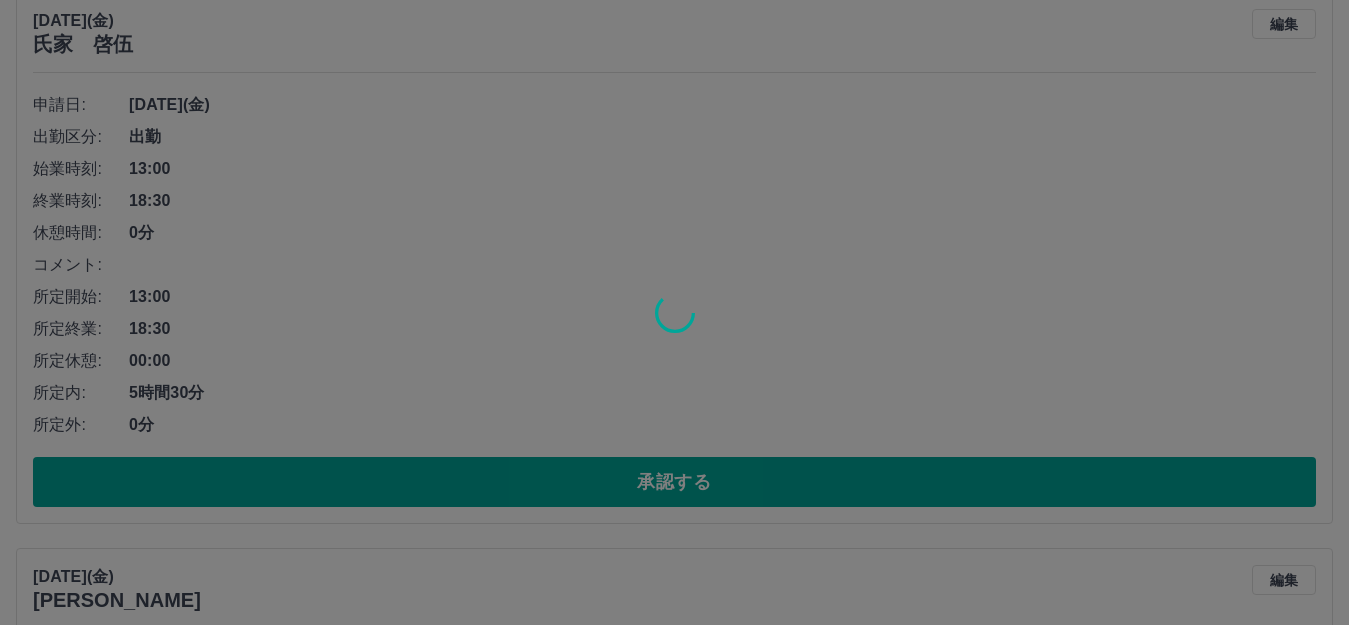 click at bounding box center [674, 312] 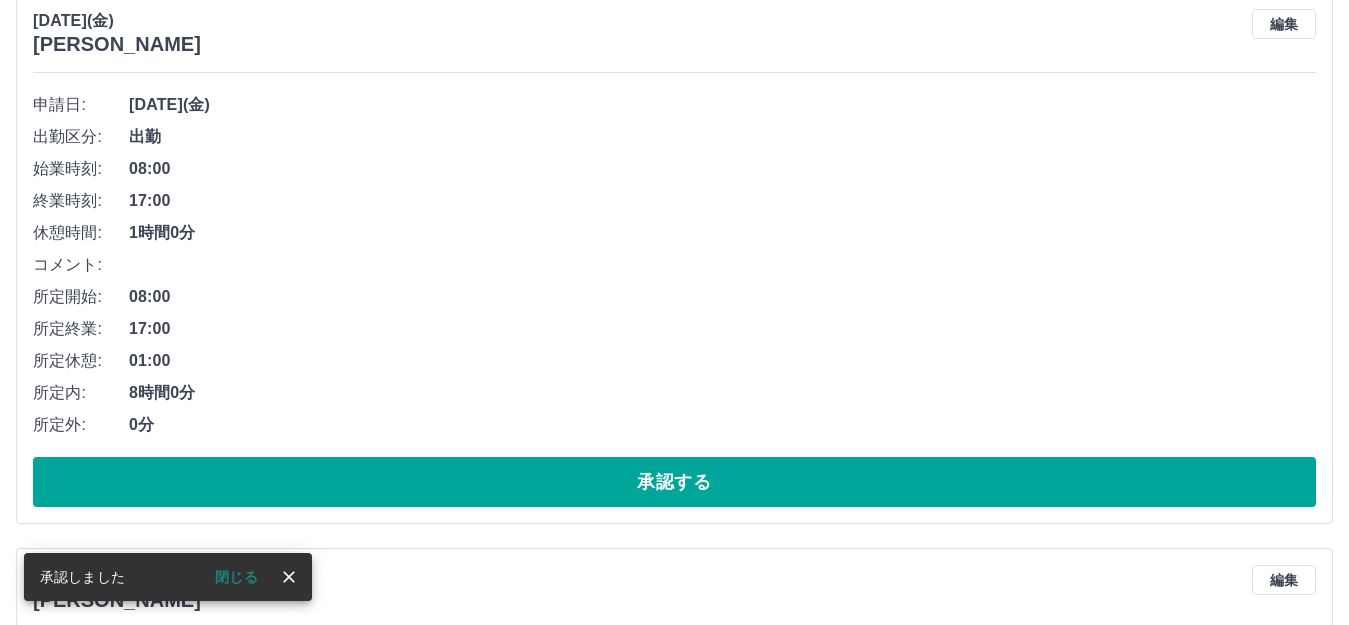 scroll, scrollTop: 1044, scrollLeft: 0, axis: vertical 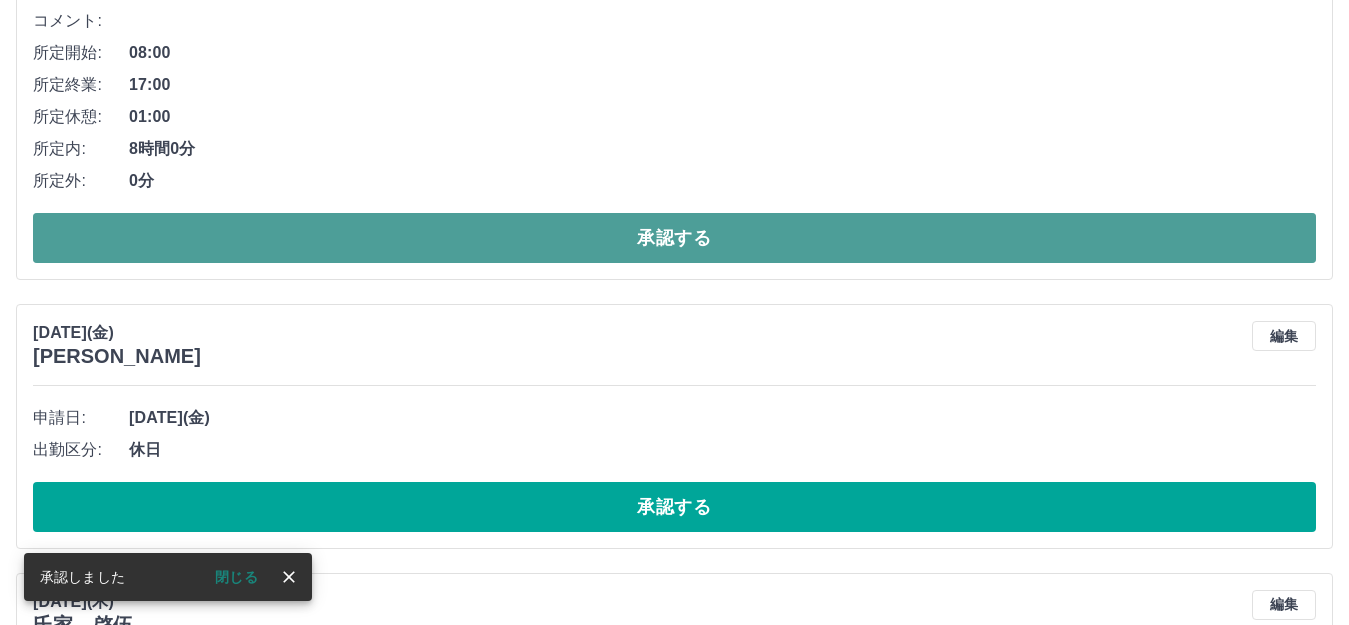 click on "承認する" at bounding box center (674, 238) 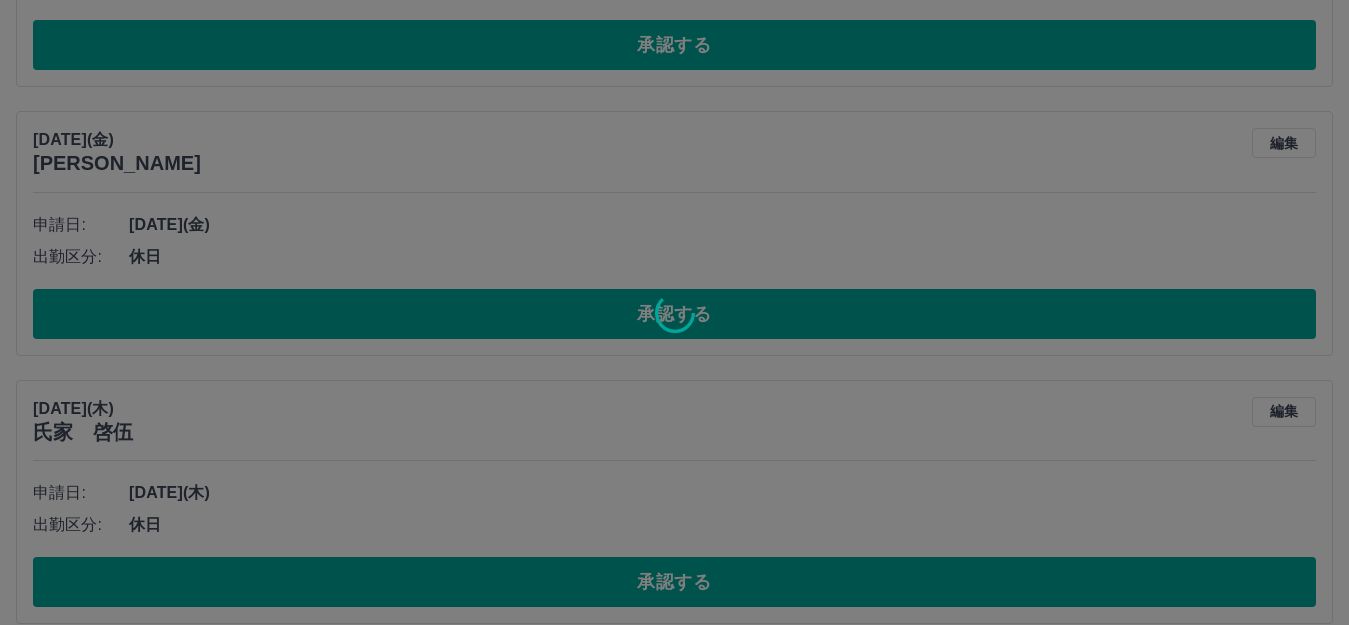 scroll, scrollTop: 1244, scrollLeft: 0, axis: vertical 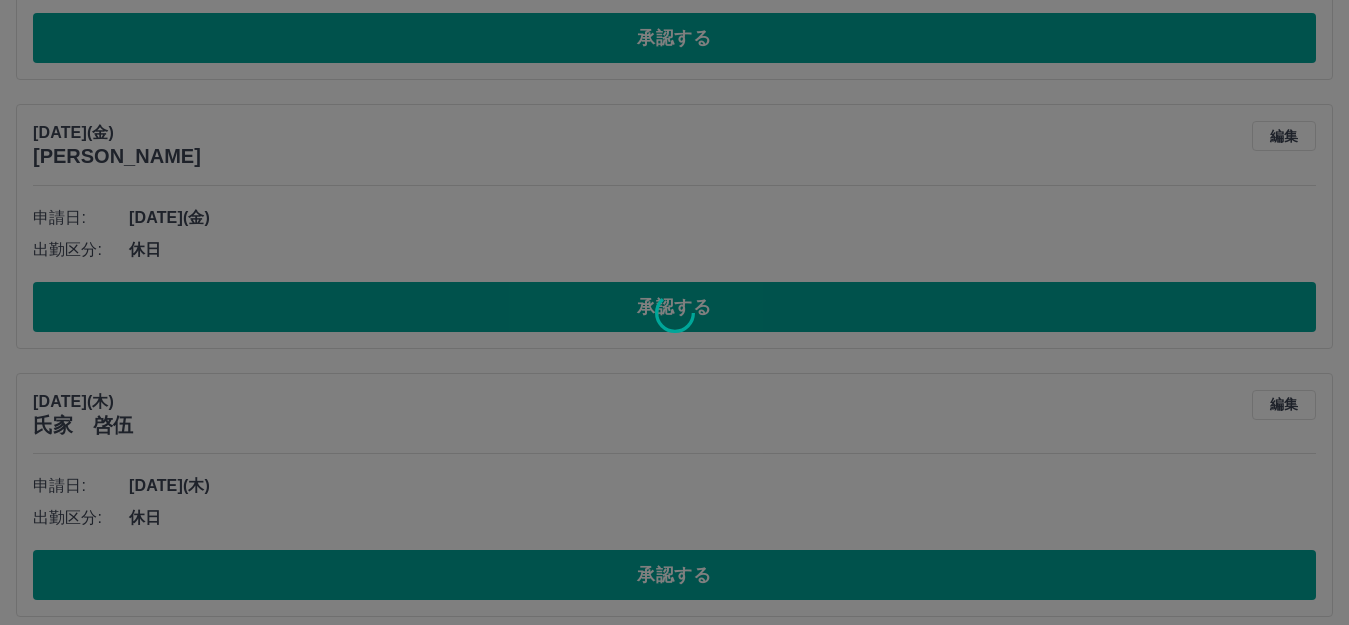 click at bounding box center (674, 312) 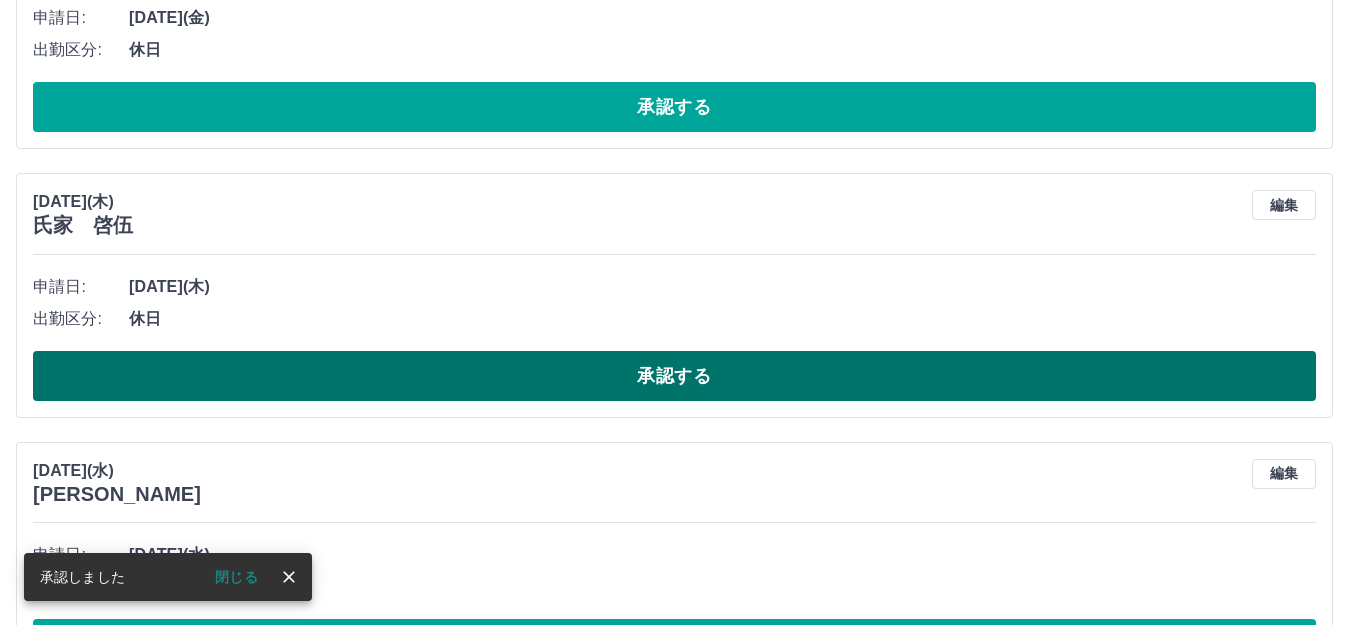 click on "承認する" at bounding box center (674, 376) 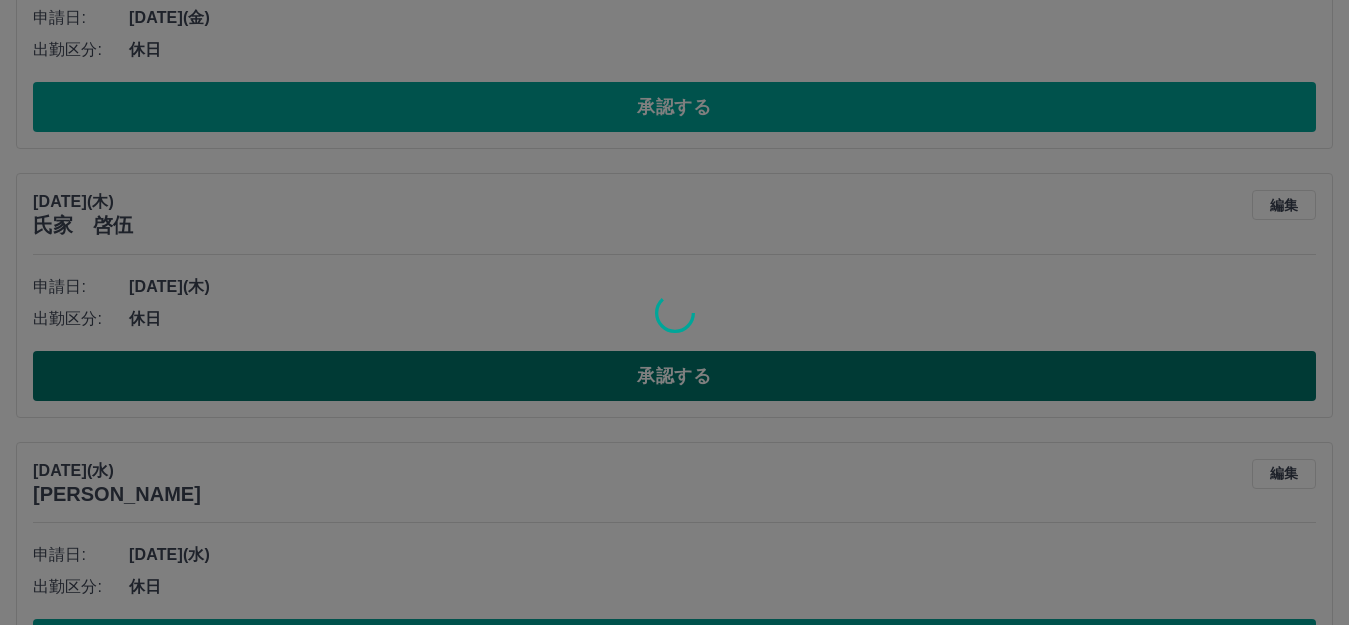 scroll, scrollTop: 974, scrollLeft: 0, axis: vertical 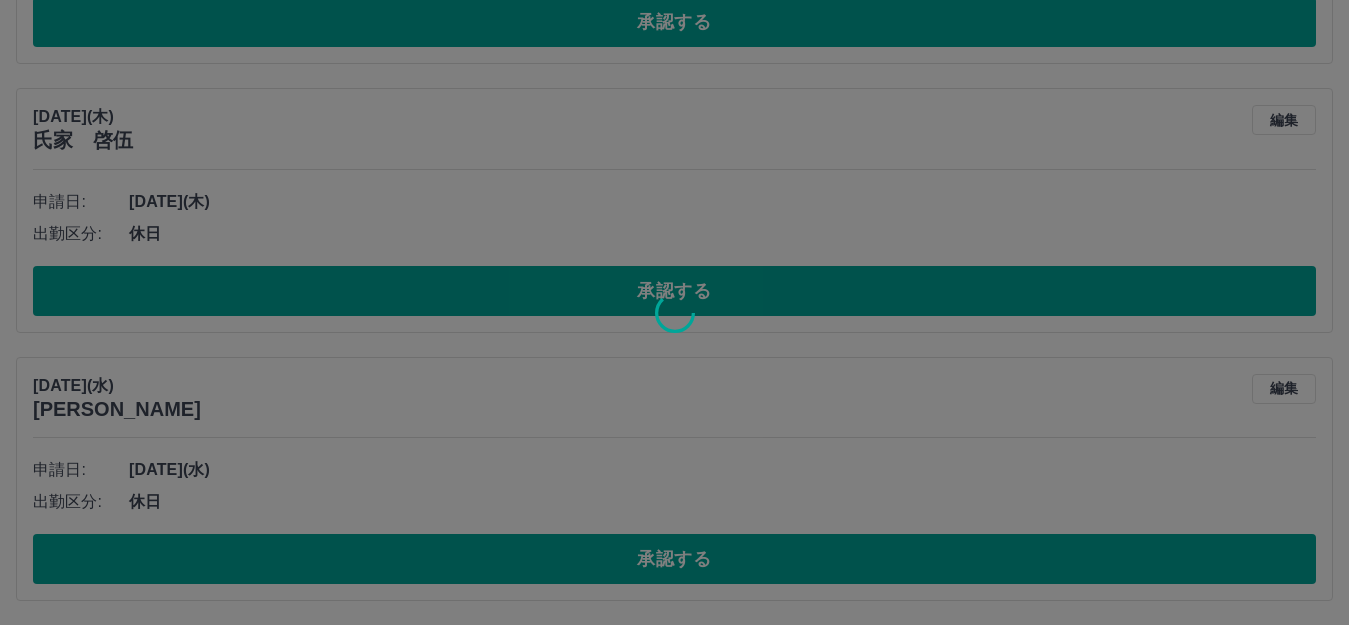 click at bounding box center [674, 312] 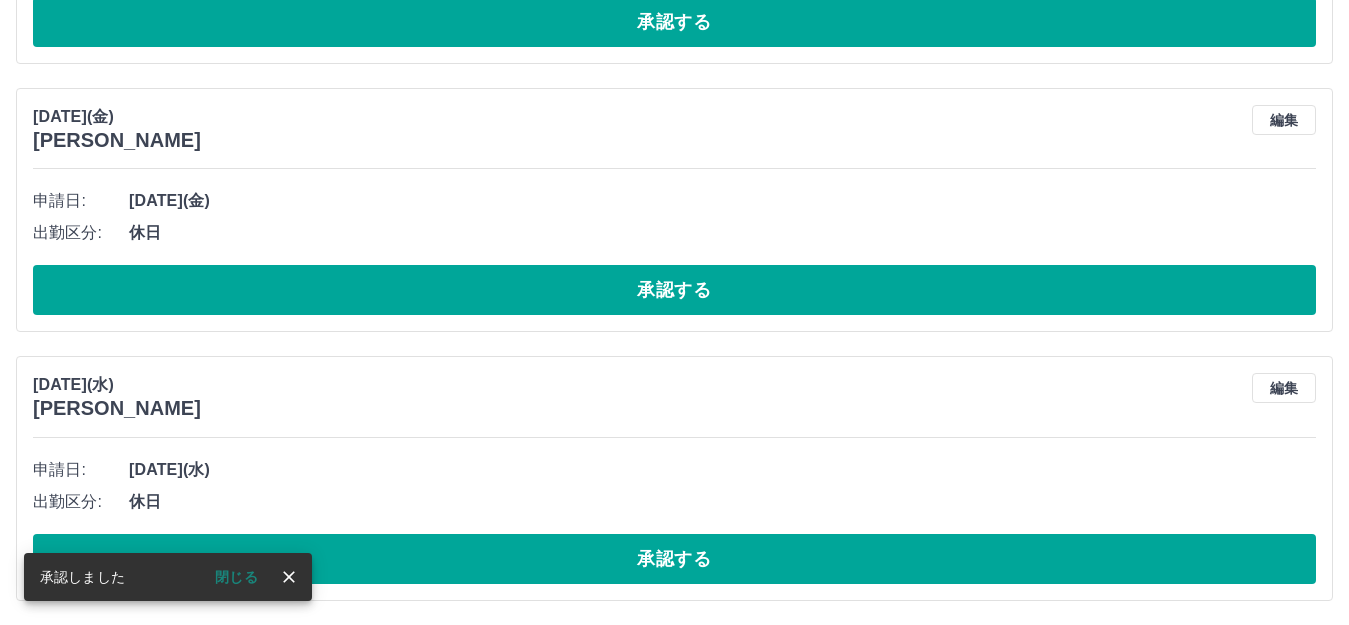 scroll, scrollTop: 706, scrollLeft: 0, axis: vertical 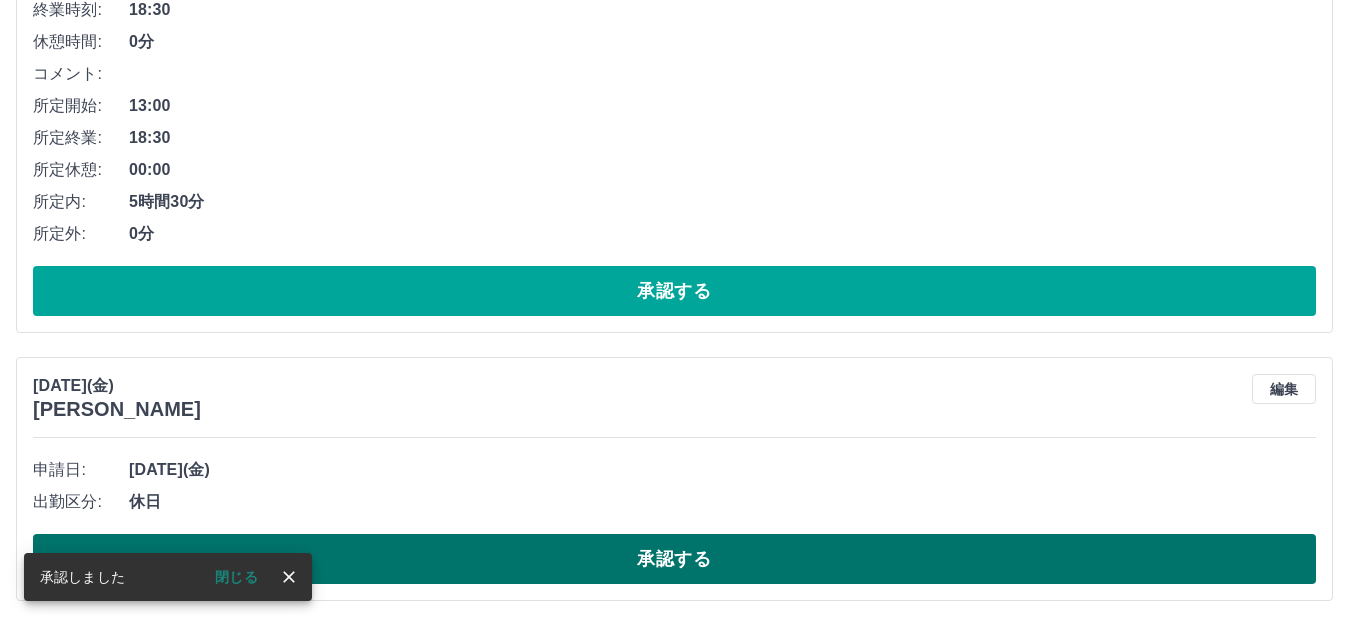click on "承認する" at bounding box center (674, 559) 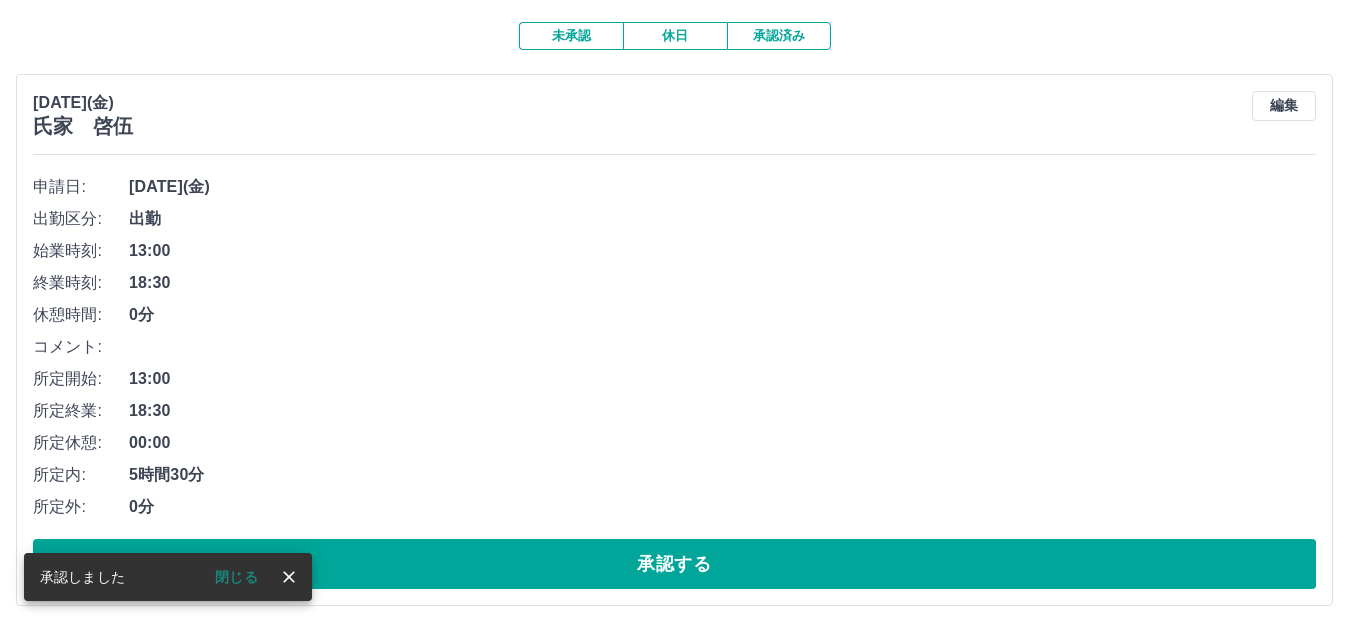 scroll, scrollTop: 169, scrollLeft: 0, axis: vertical 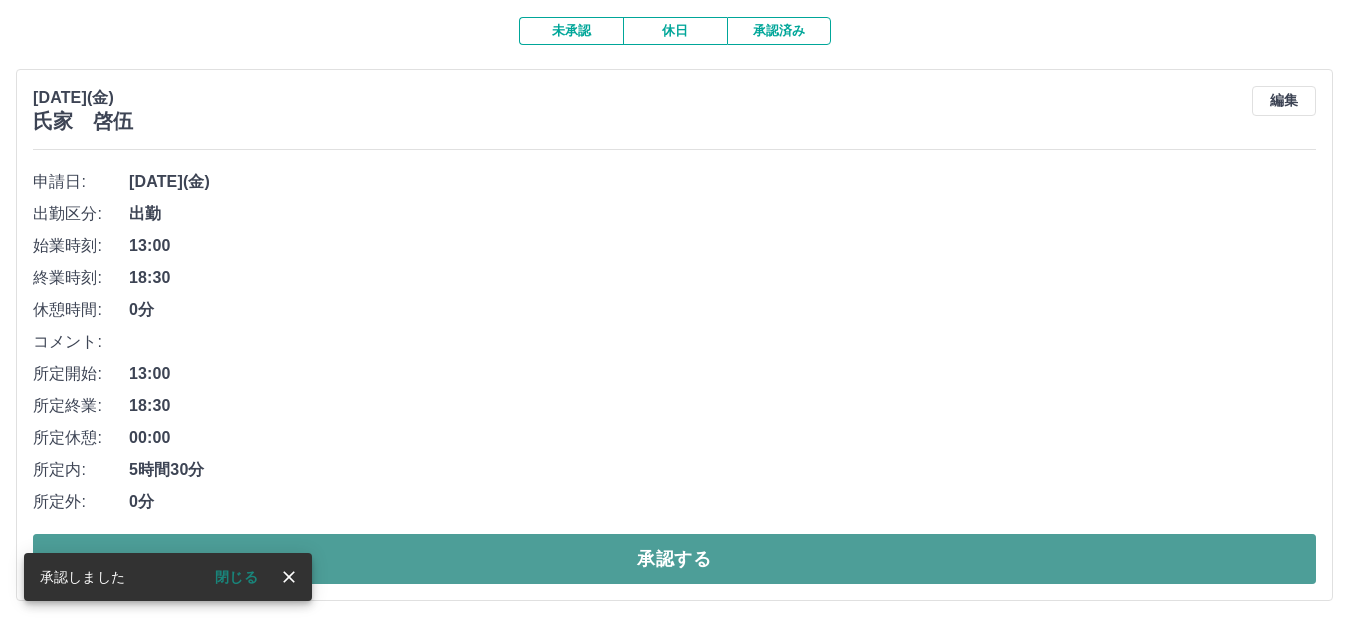 click on "承認する" at bounding box center (674, 559) 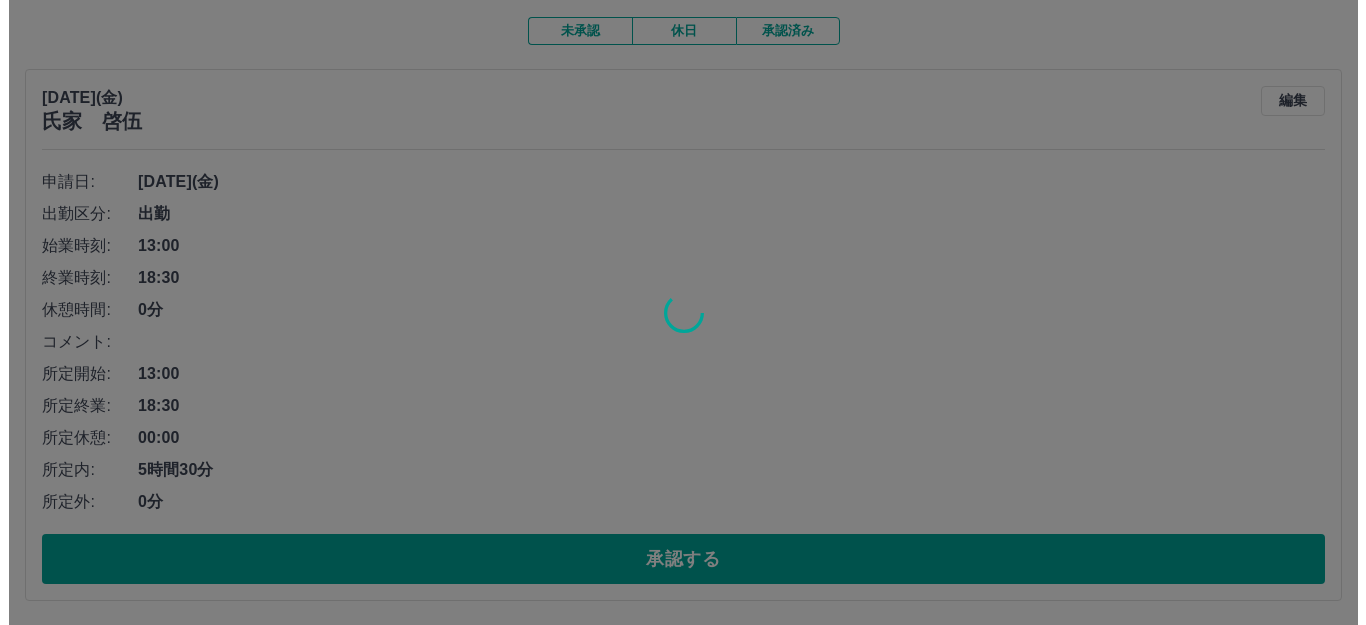 scroll, scrollTop: 0, scrollLeft: 0, axis: both 